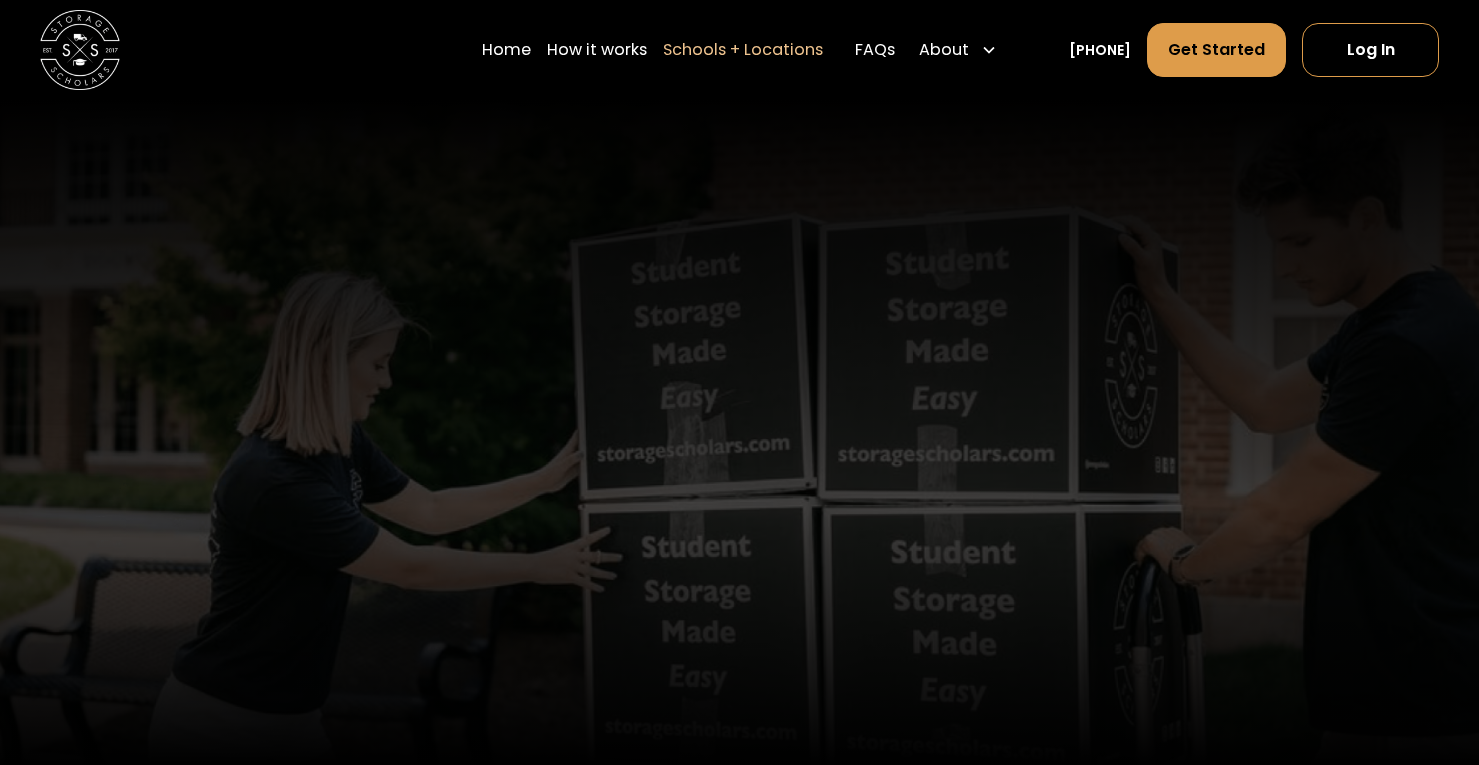scroll, scrollTop: 0, scrollLeft: 0, axis: both 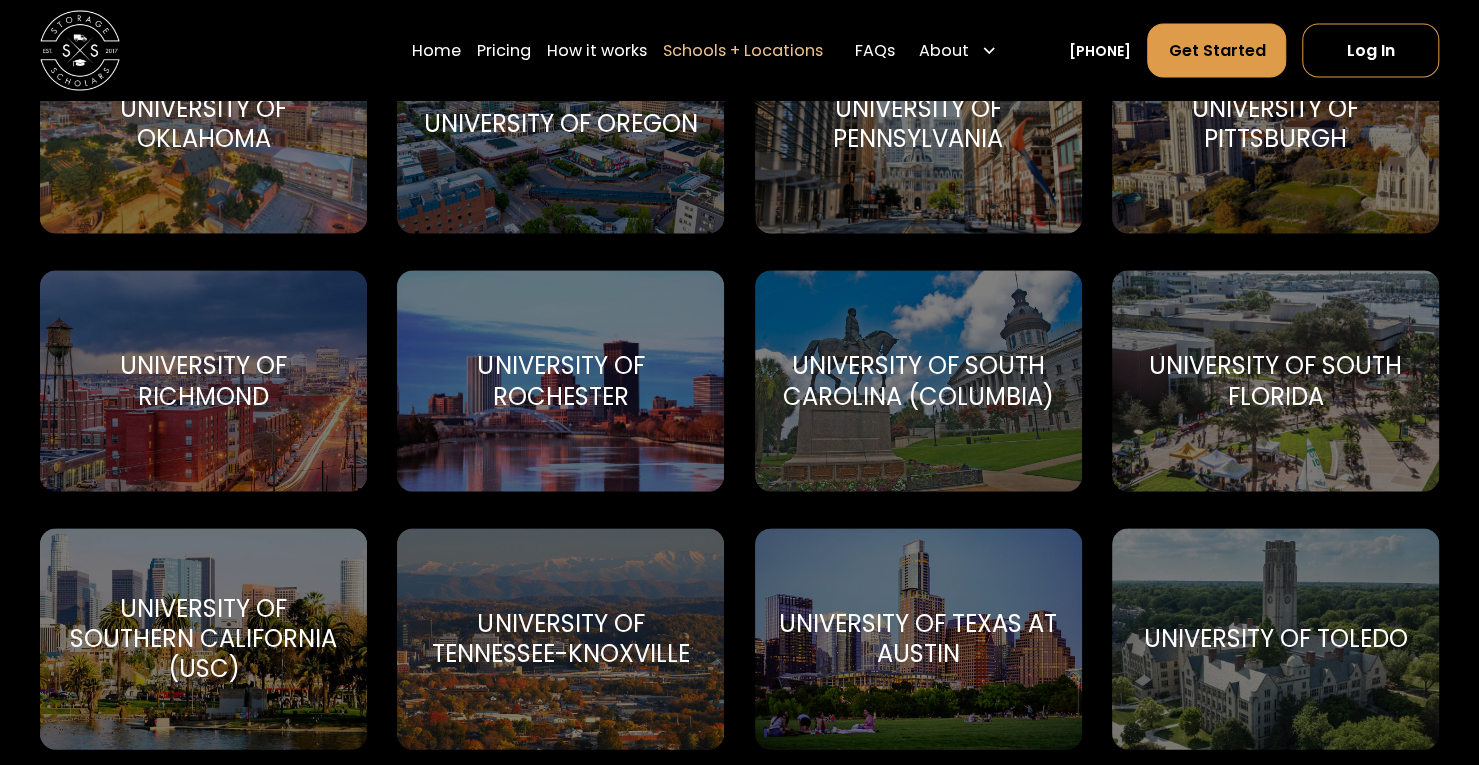 click on "University of South Carolina (Columbia)" at bounding box center [918, 380] 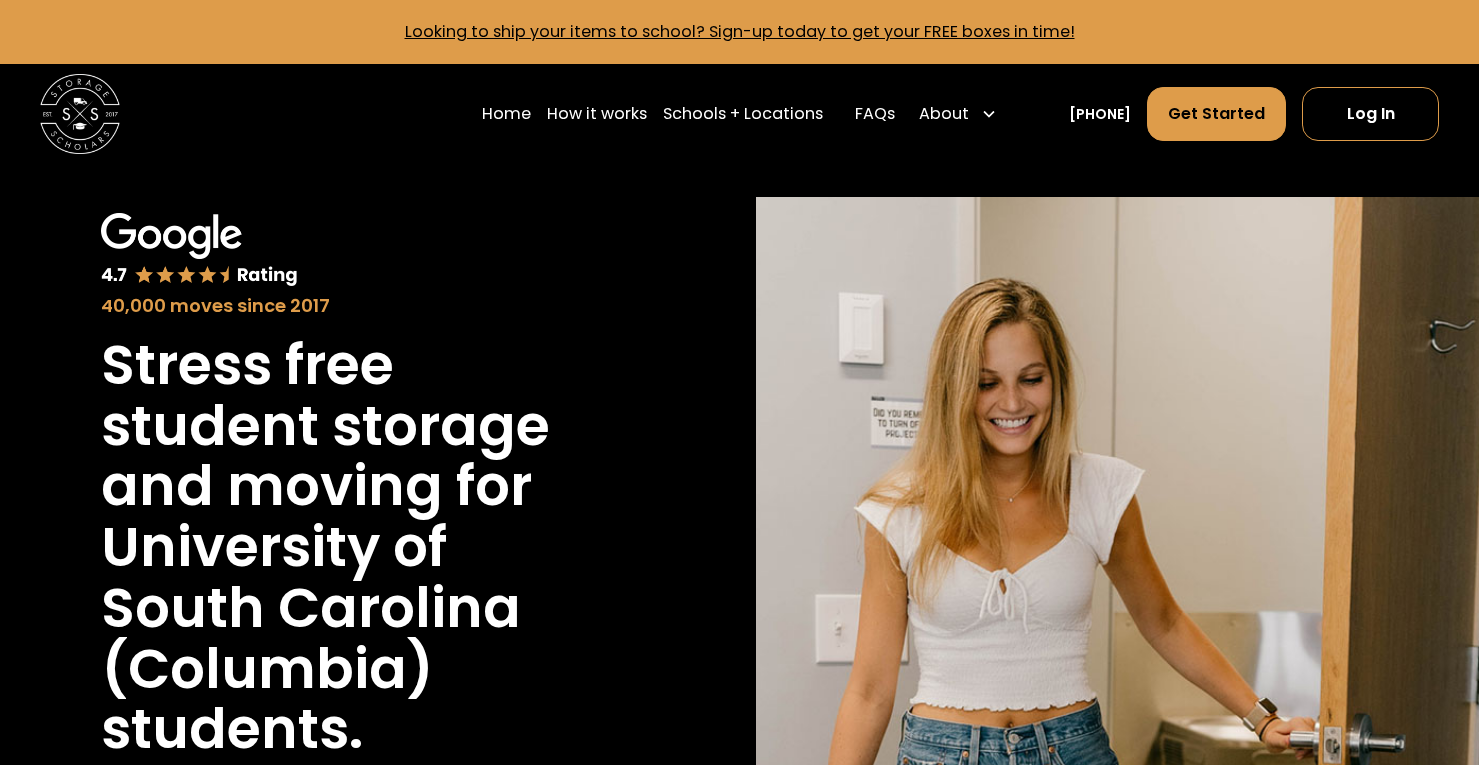 scroll, scrollTop: 0, scrollLeft: 0, axis: both 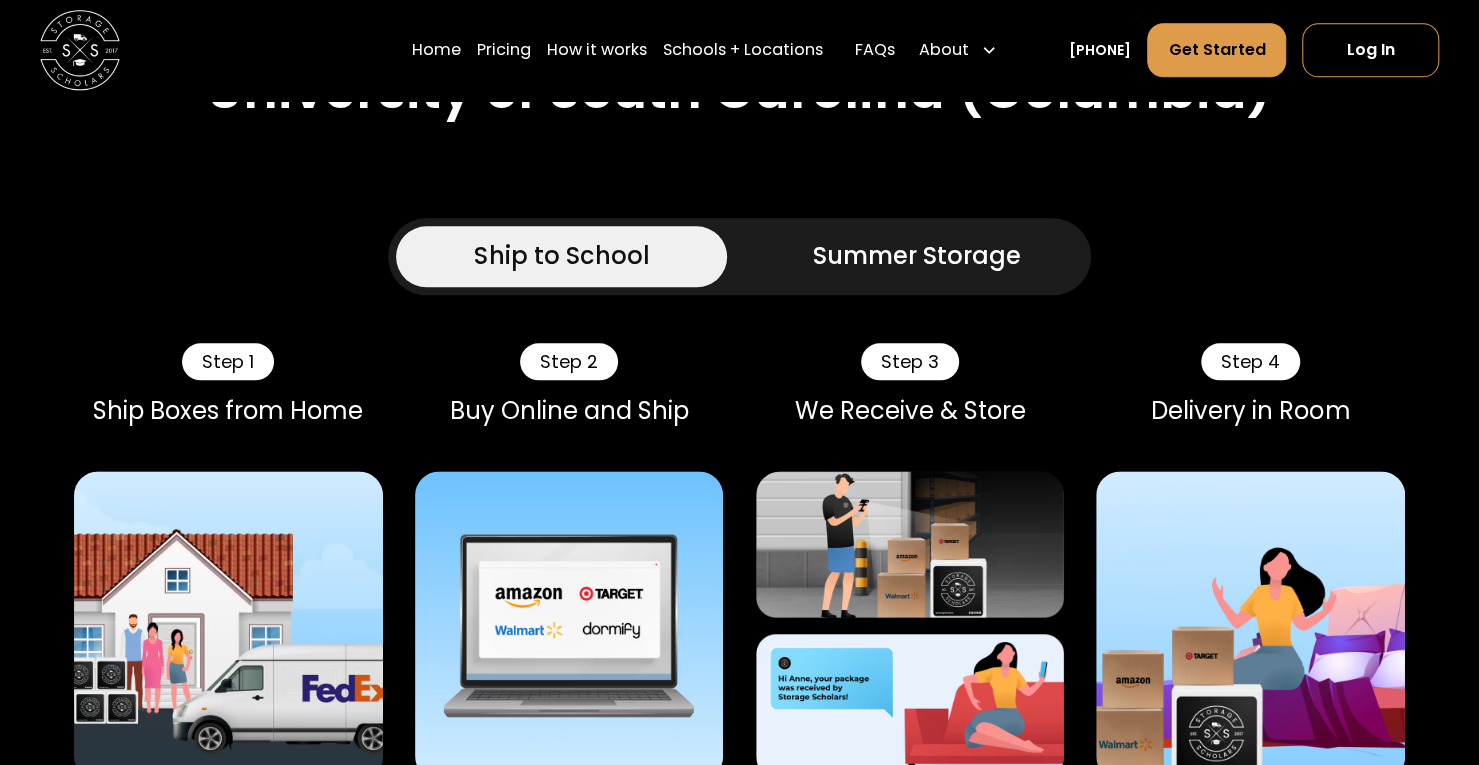 click on "Ship to School" at bounding box center (561, 256) 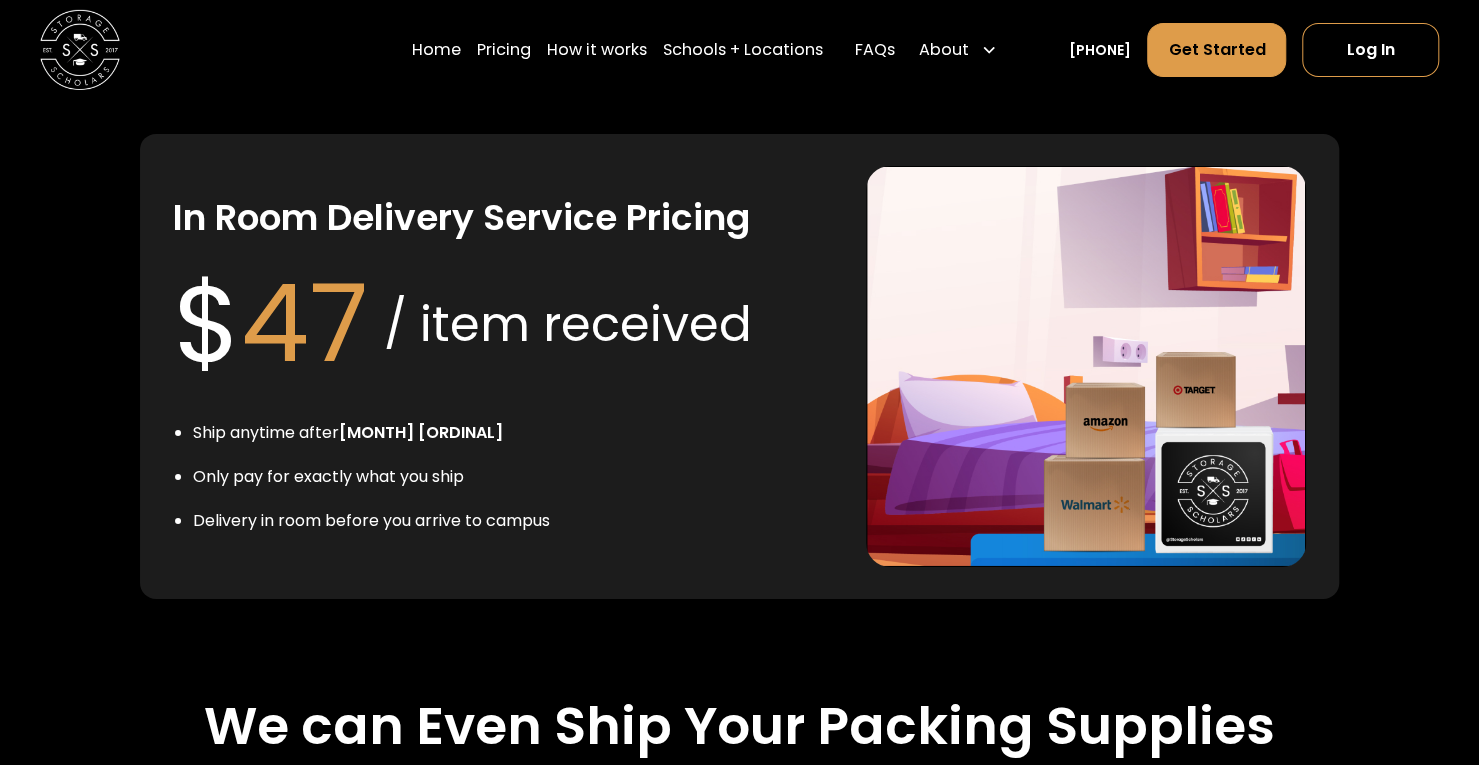 scroll, scrollTop: 3926, scrollLeft: 0, axis: vertical 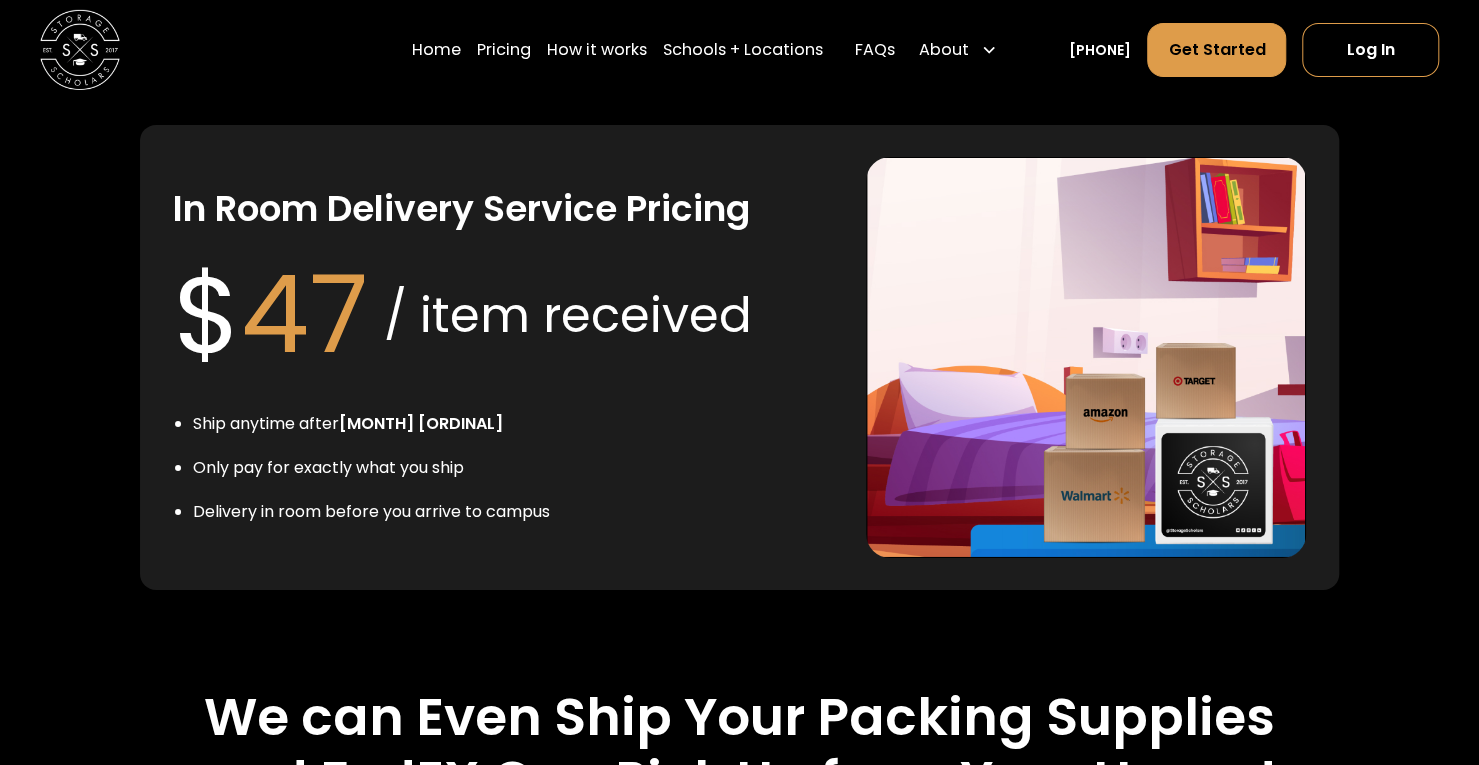 drag, startPoint x: 1482, startPoint y: 118, endPoint x: 1492, endPoint y: 325, distance: 207.24141 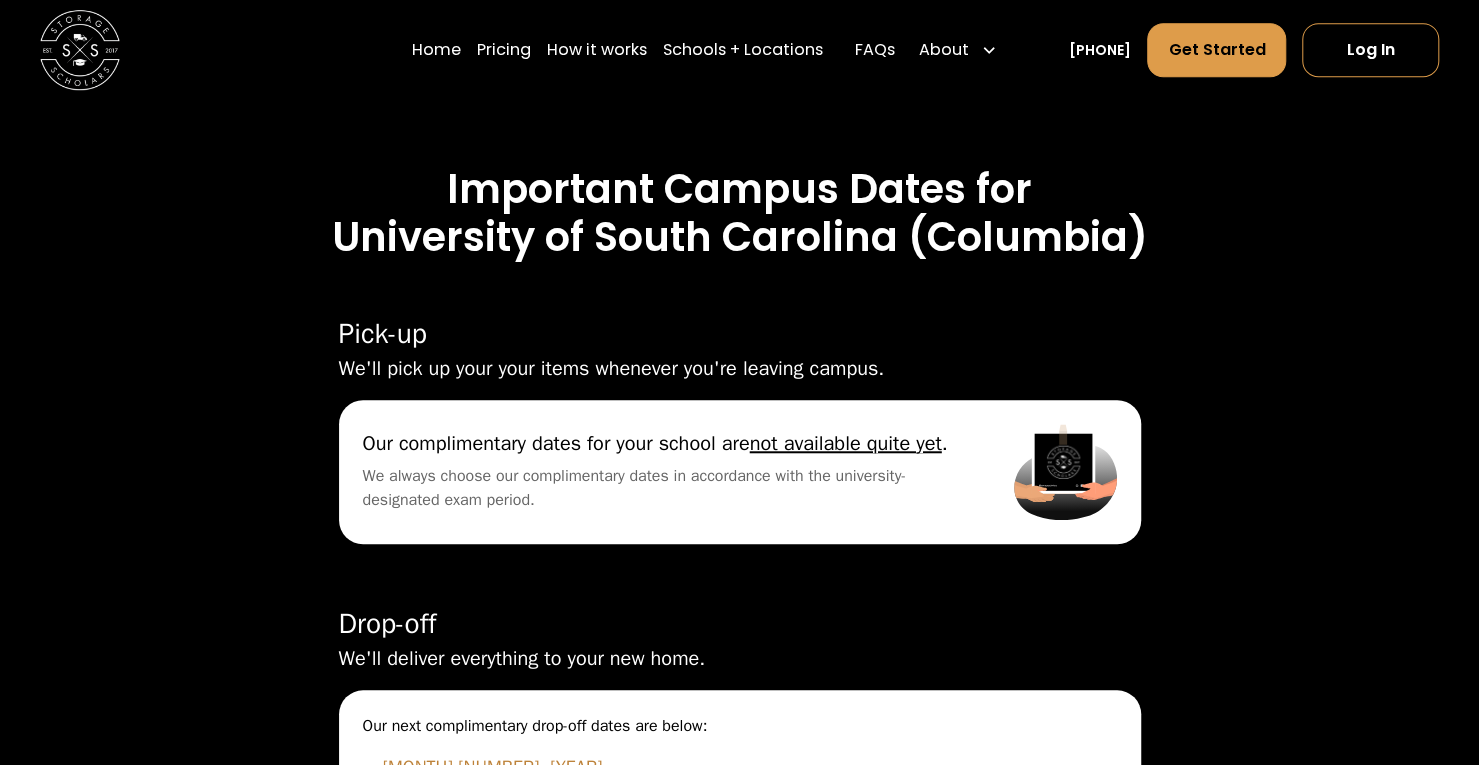 scroll, scrollTop: 5234, scrollLeft: 0, axis: vertical 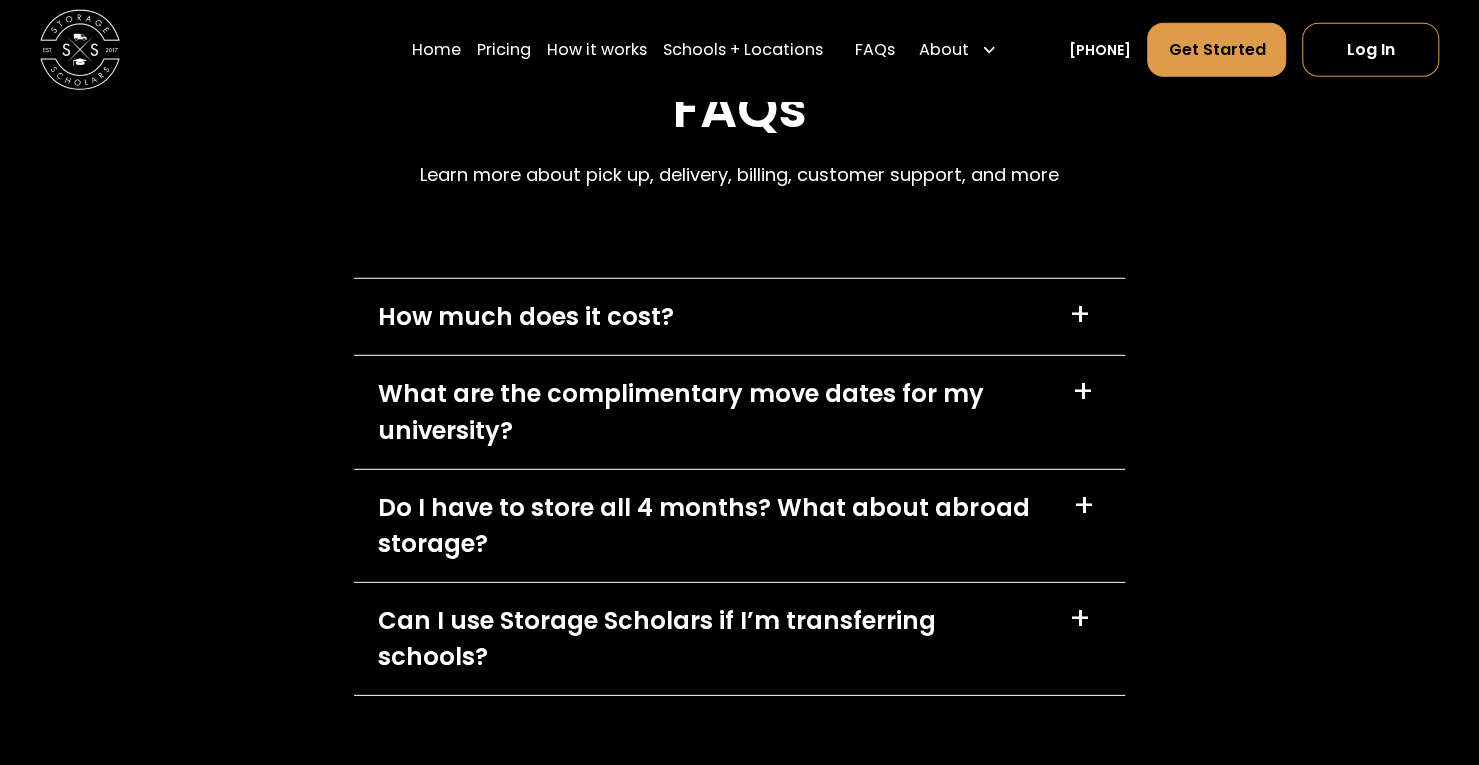 click on "+" at bounding box center [1080, 315] 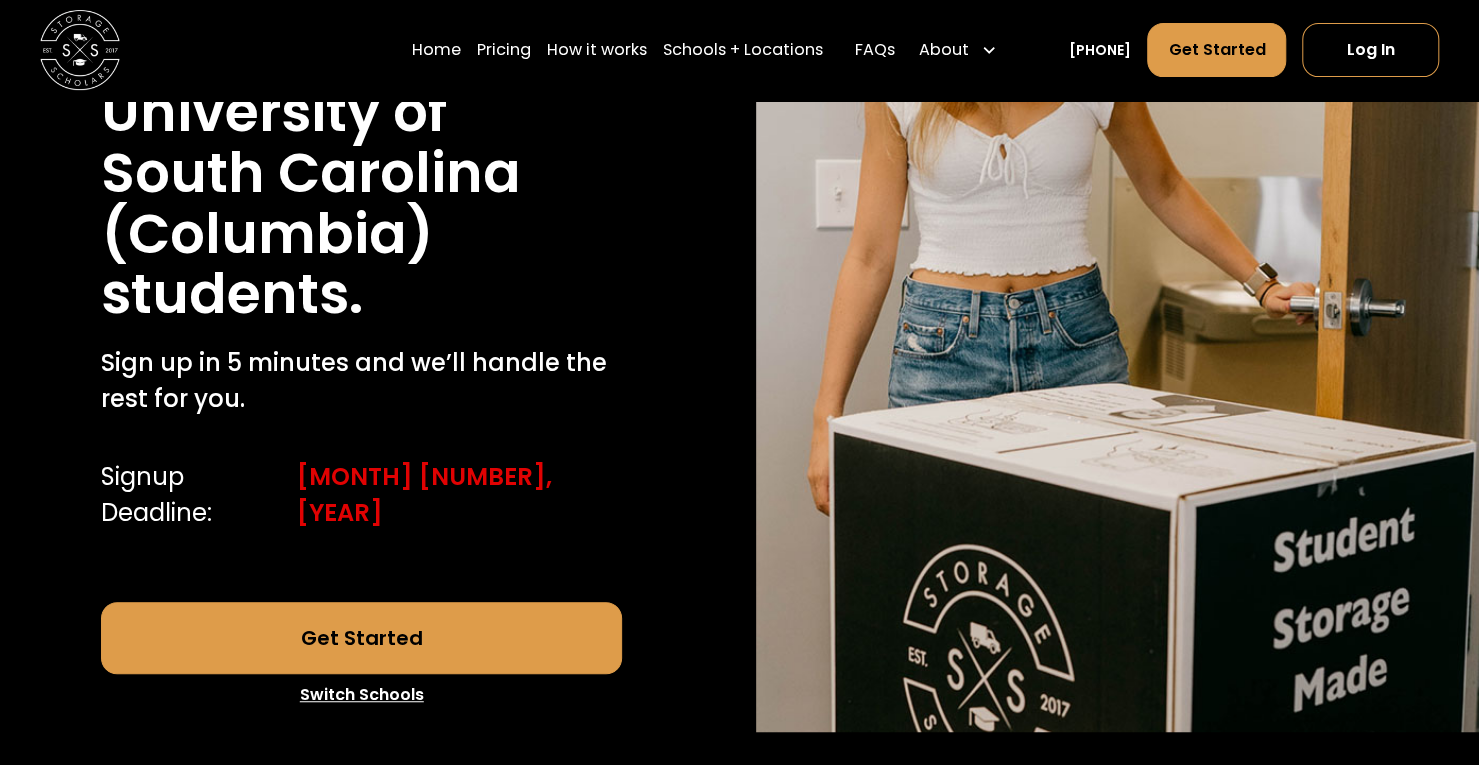 scroll, scrollTop: 0, scrollLeft: 0, axis: both 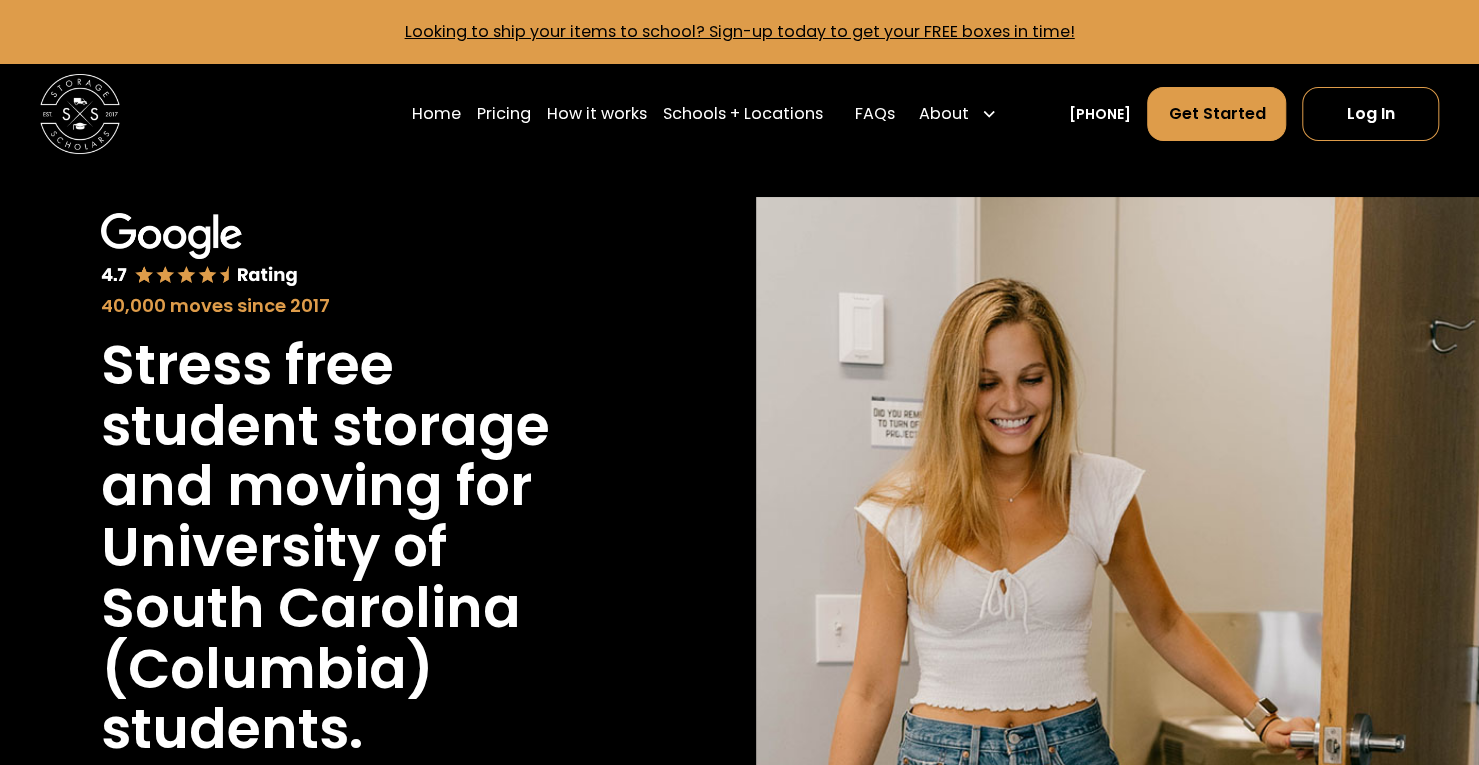 click on "Schools + Locations" at bounding box center [743, 114] 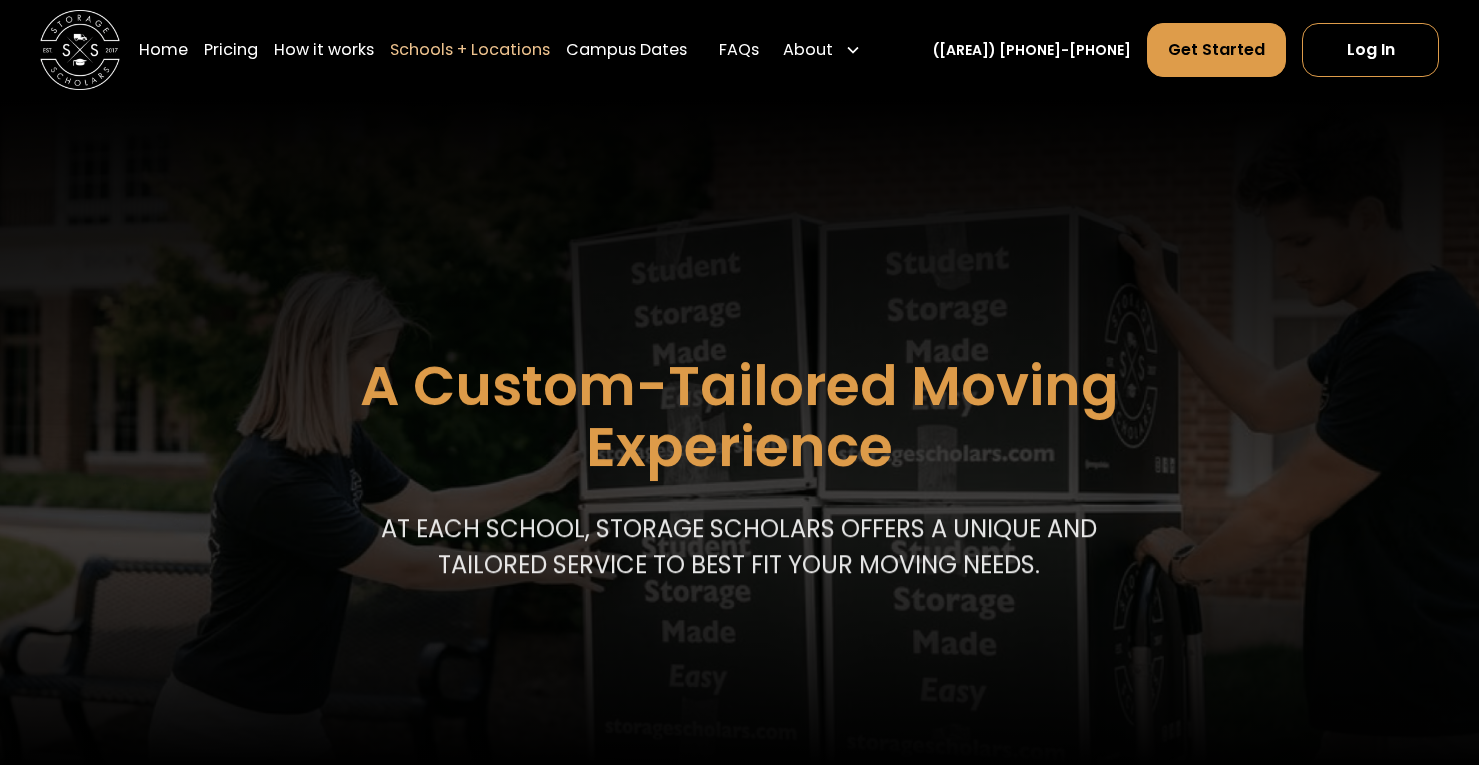scroll, scrollTop: 0, scrollLeft: 0, axis: both 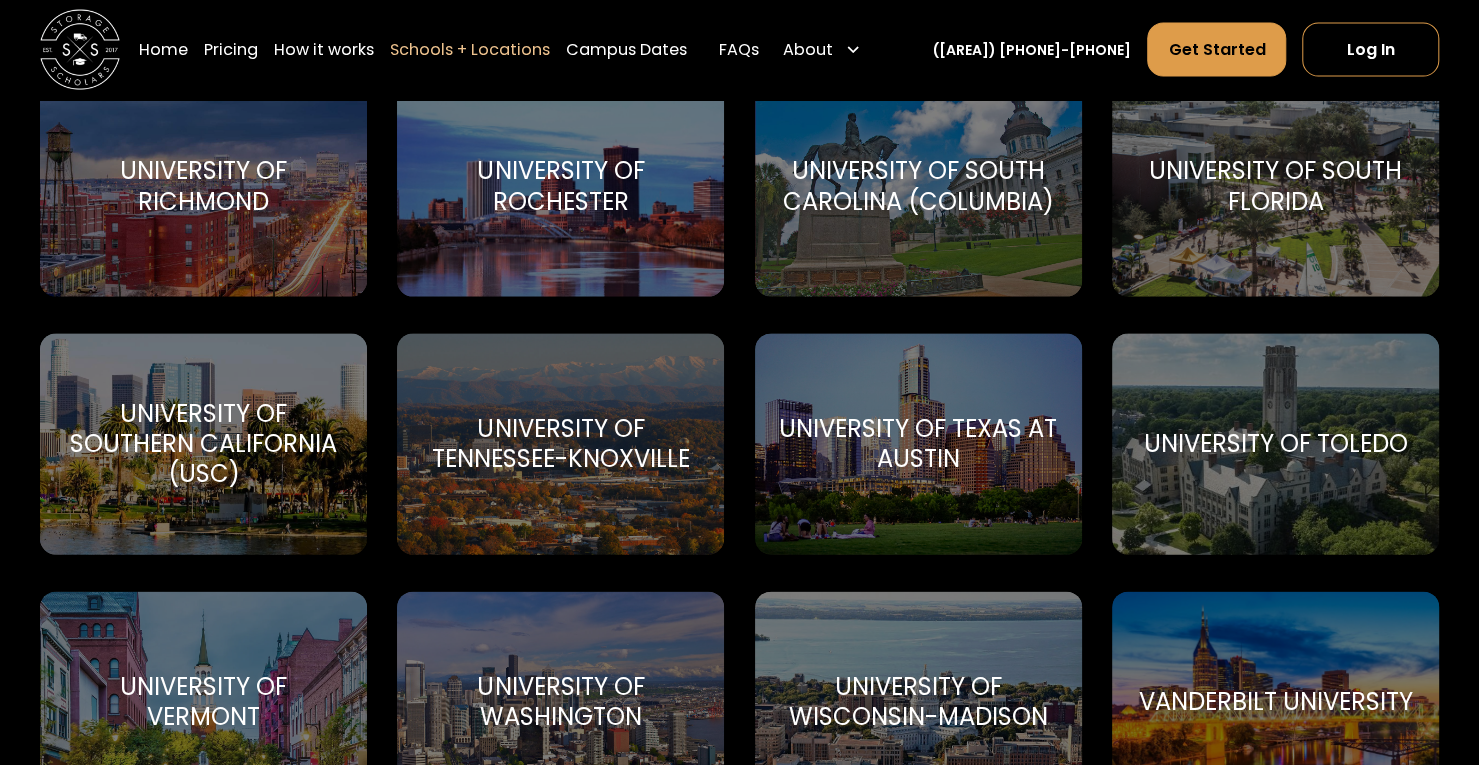 click on "University of South Carolina (Columbia)" at bounding box center (918, 186) 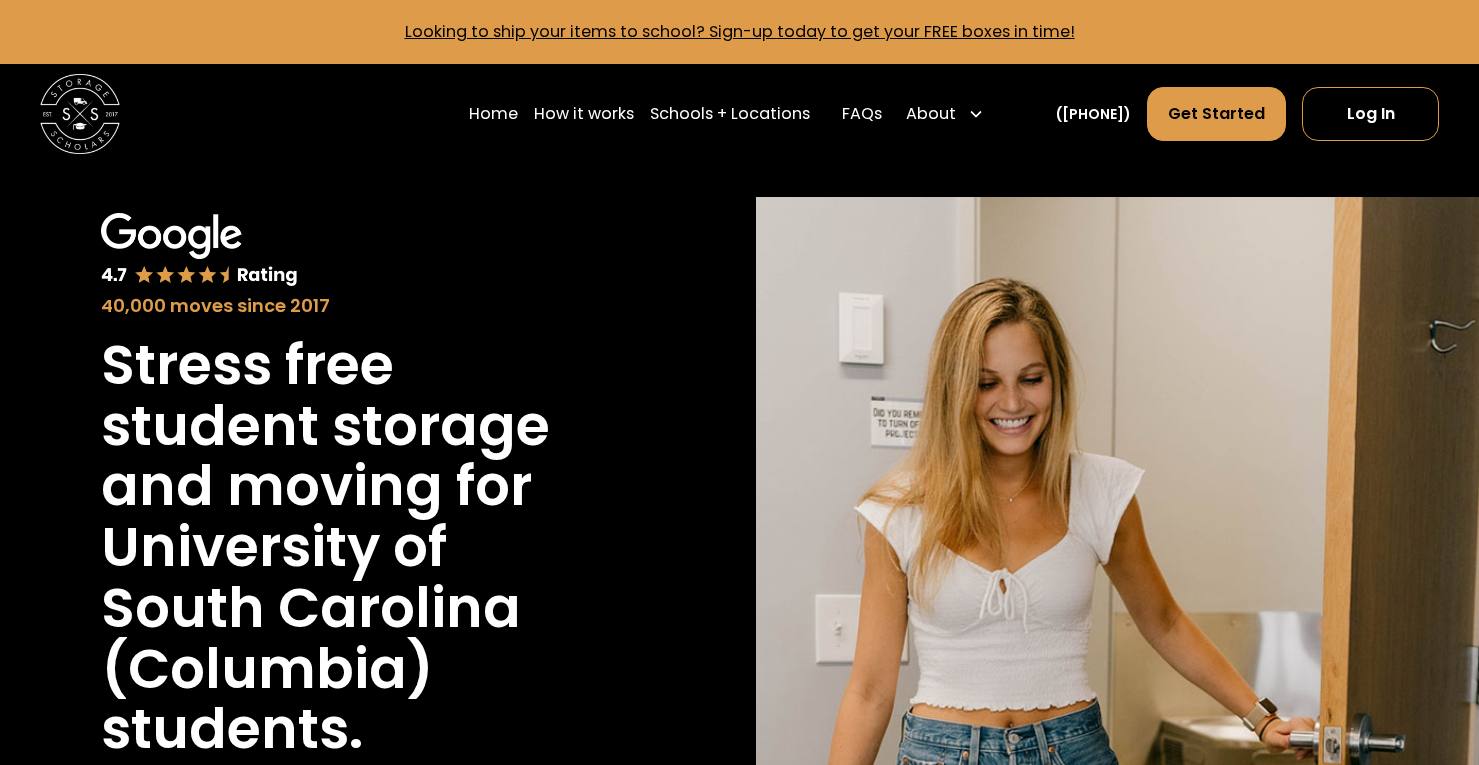 scroll, scrollTop: 0, scrollLeft: 0, axis: both 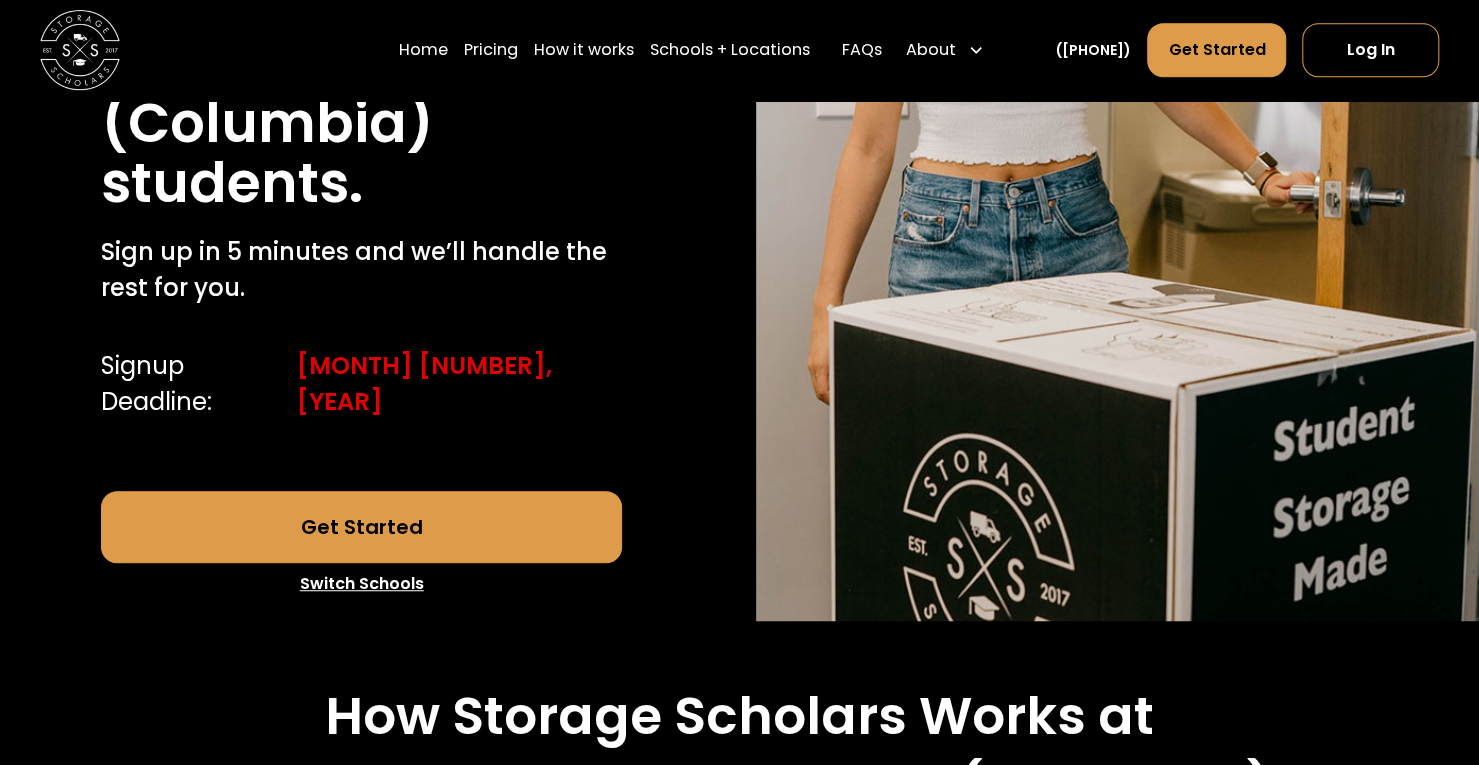 click on "Looking to ship your items to school? Sign-up today to get your FREE boxes in time! Home Pricing How it works Schools + Locations Local Moving Apartment Moving Get a Quote FAQs About
About Us How To Pack Testimonials Careers Blog (336) 815-0100 Get Started Log In
Find Your School
40,000 moves since 2017 Stress free student storage and moving for University of South Carolina (Columbia) students.  Sign up in 5 minutes and we’ll handle the rest for you. Sign up in 5 minutes and we’ll handle the rest for you. Signup Deadline: July 21, 2025 Get Started Switch Schools Storage, Moving and Shipping for Students at University of South Carolina (Columbia) Student Storage, Moving & Shipping Services...Made Easy. Get Started Switch Schools Registration Deadline: July 31, 2025 FREE Packing Supplies Included with Service! We're the official partner of University of South Carolina (Columbia) How Storage Scholars Works at University of South Carolina (Columbia) Step 1 Free Packing Supplies" at bounding box center (739, -164) 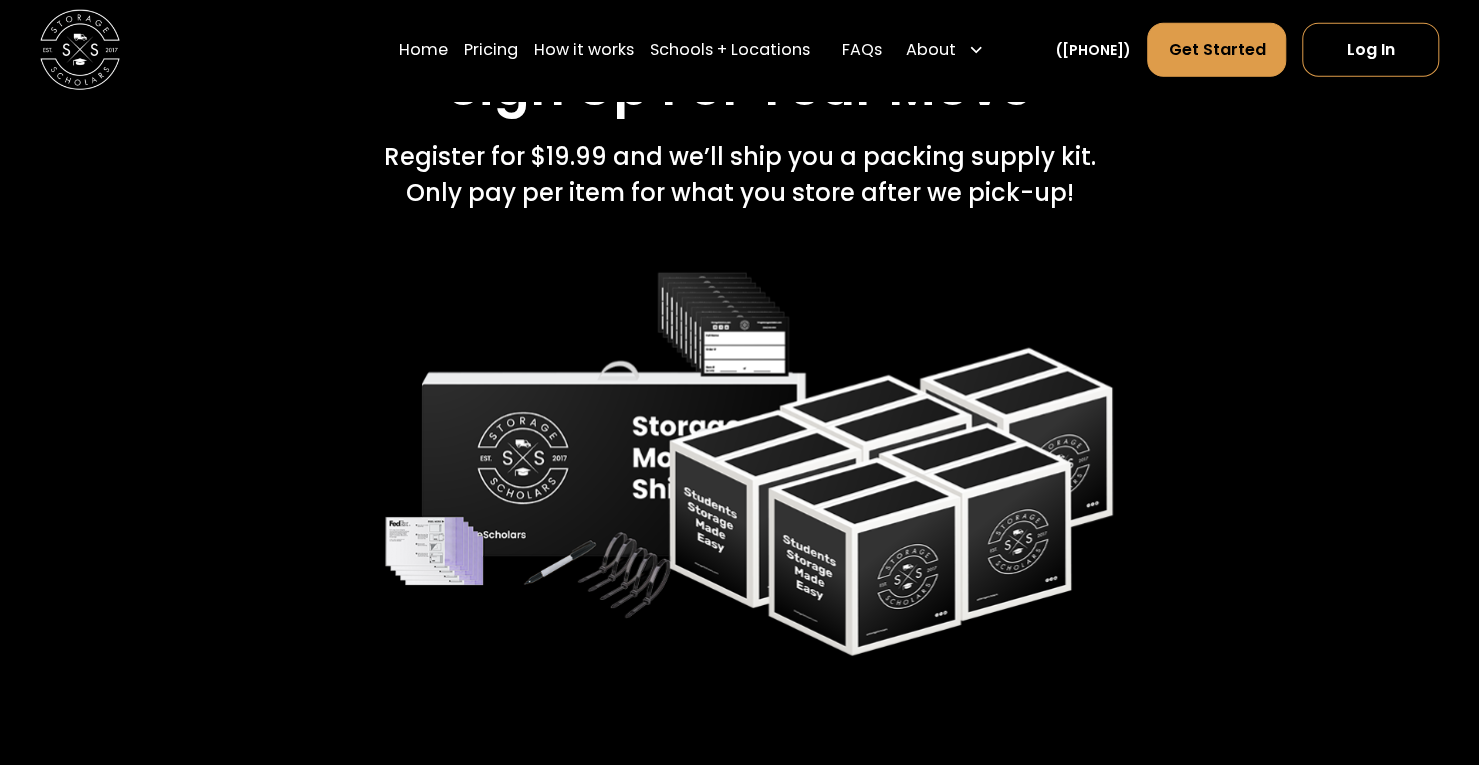 scroll, scrollTop: 3364, scrollLeft: 0, axis: vertical 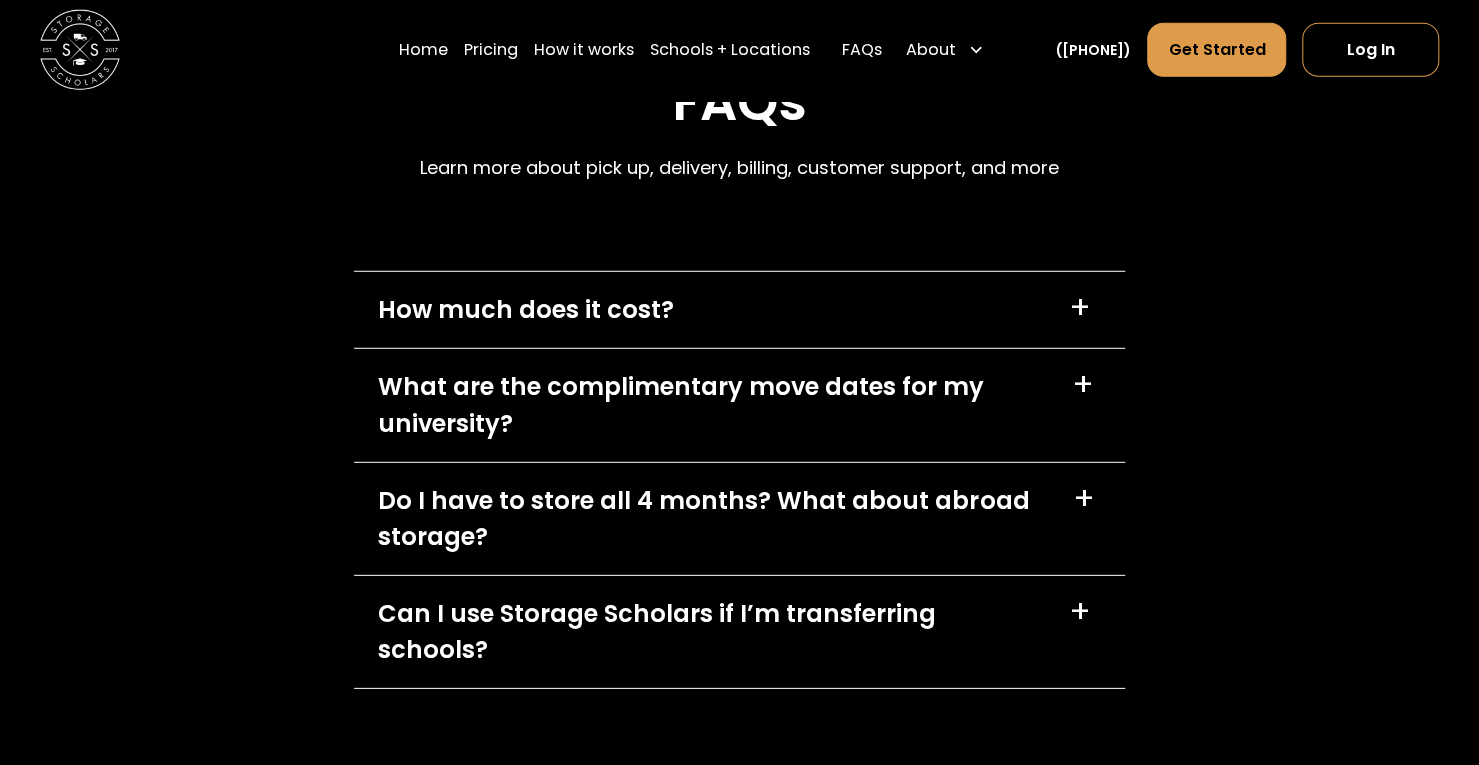 click on "+" at bounding box center [1085, 308] 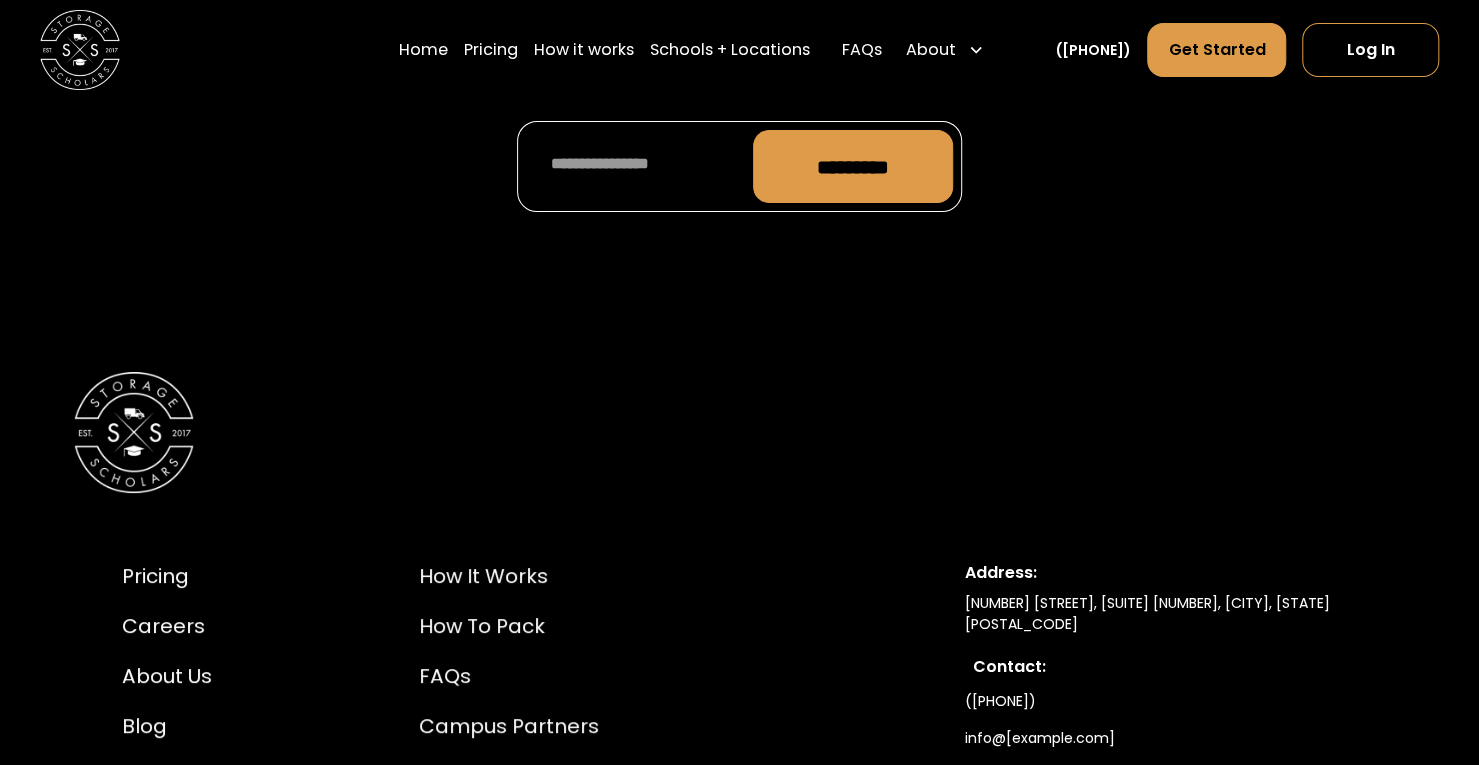 scroll, scrollTop: 9083, scrollLeft: 0, axis: vertical 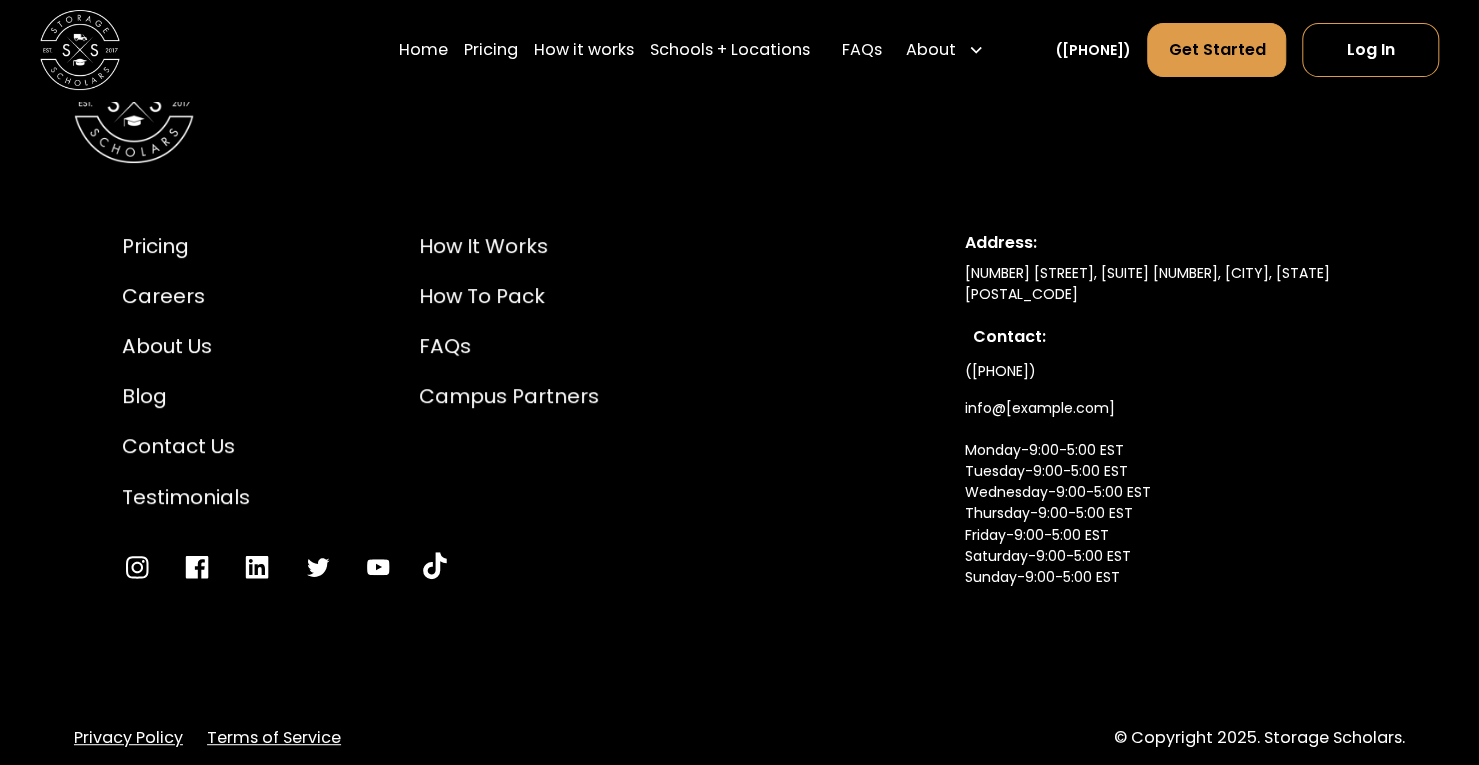 click on "Pricing" at bounding box center (186, 246) 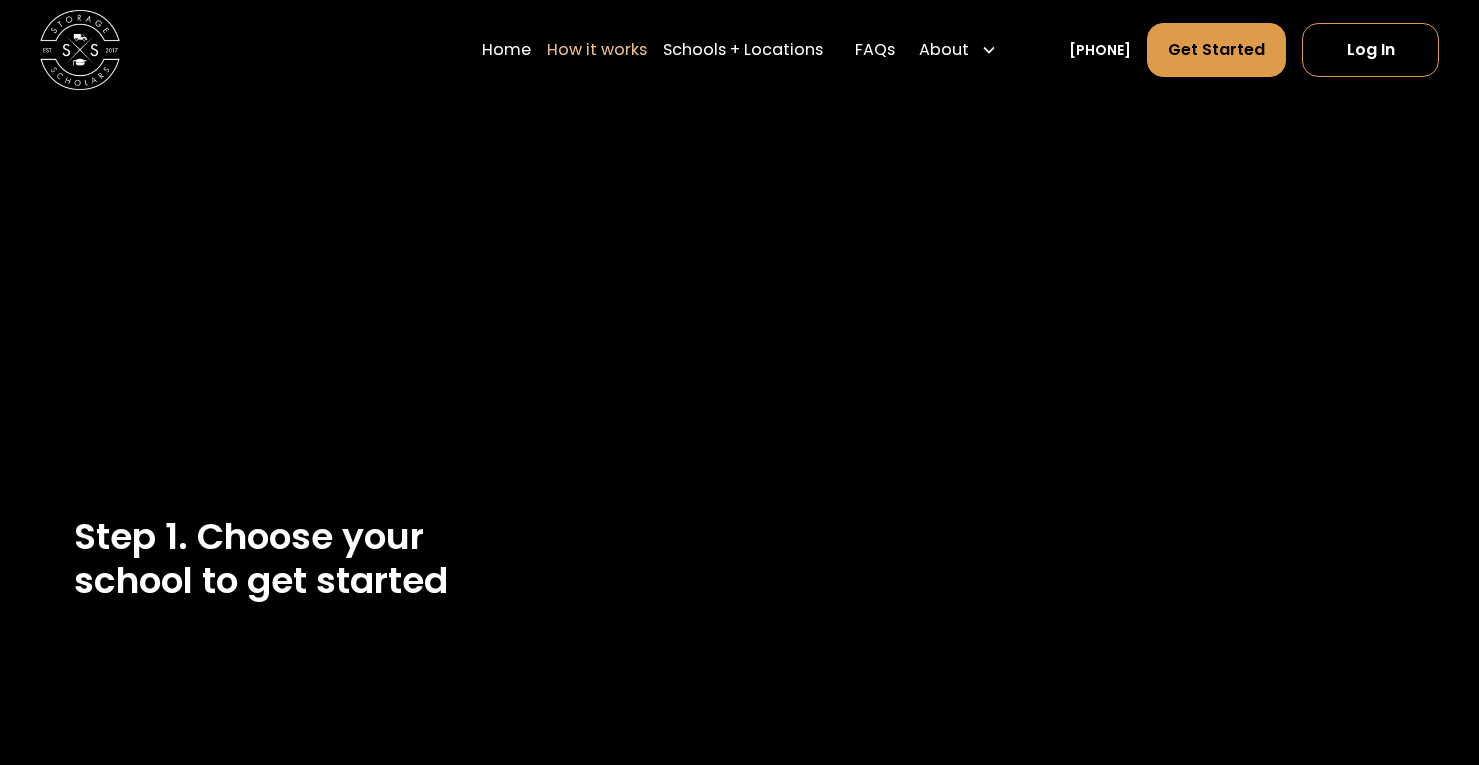 scroll, scrollTop: 0, scrollLeft: 0, axis: both 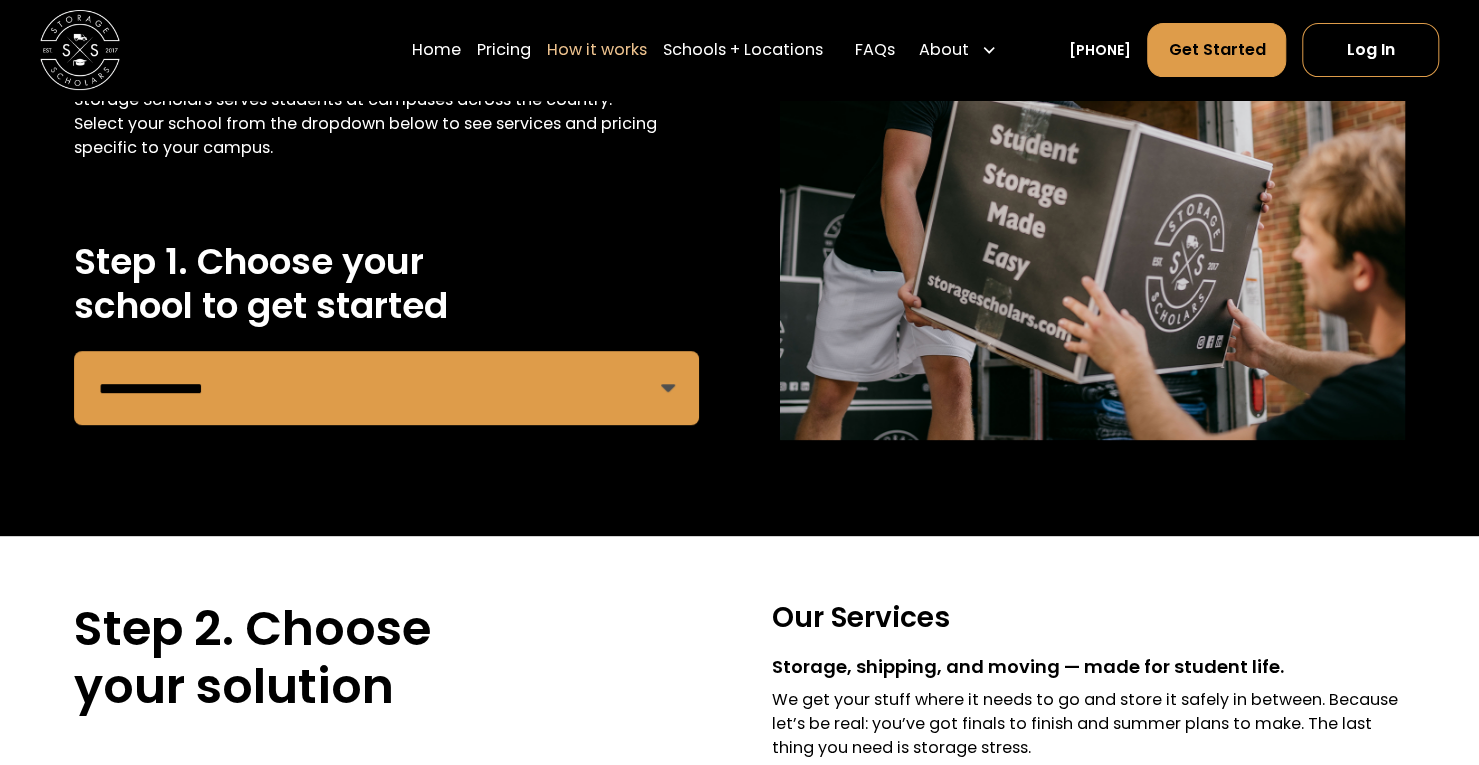 click on "**********" at bounding box center (386, 388) 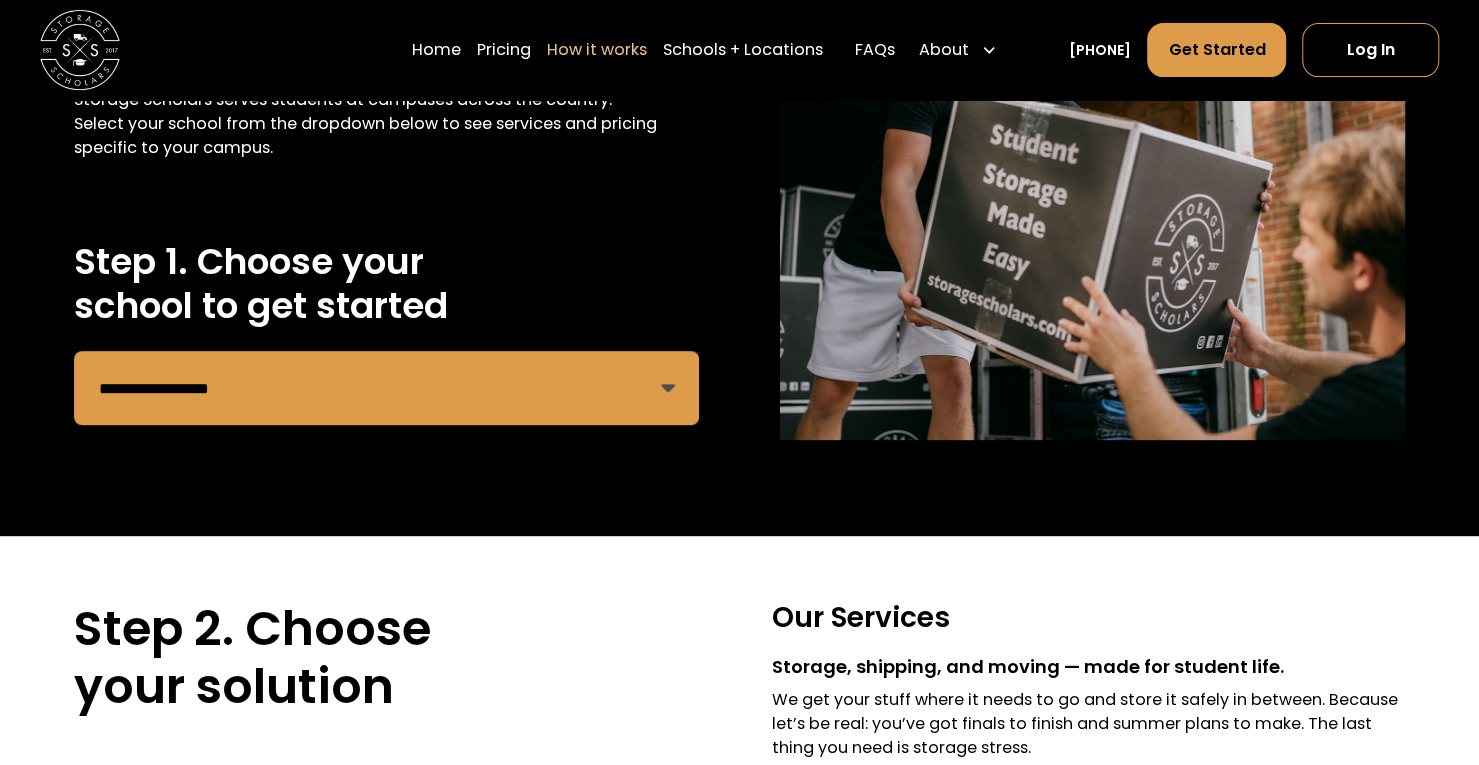 click on "**********" at bounding box center (386, 388) 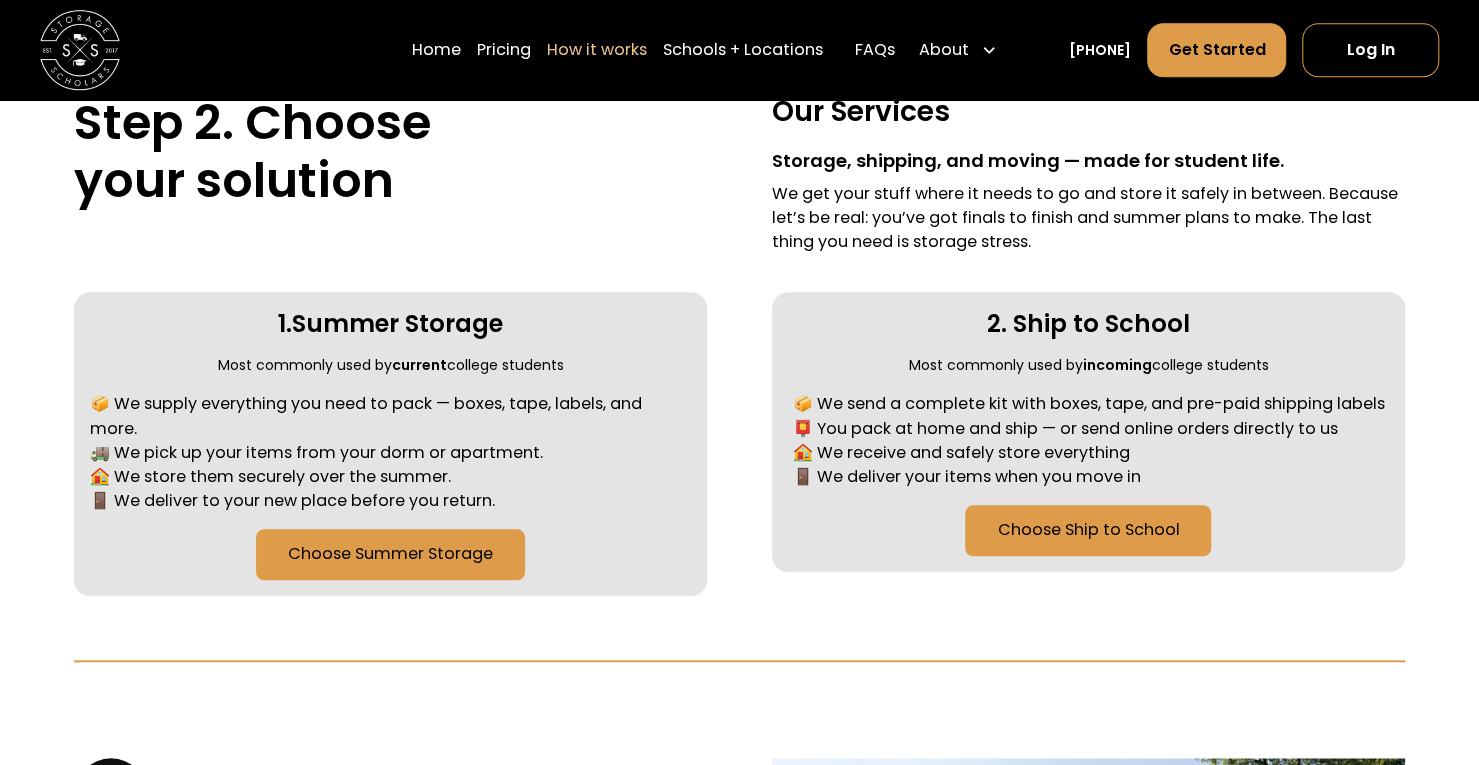 scroll, scrollTop: 719, scrollLeft: 0, axis: vertical 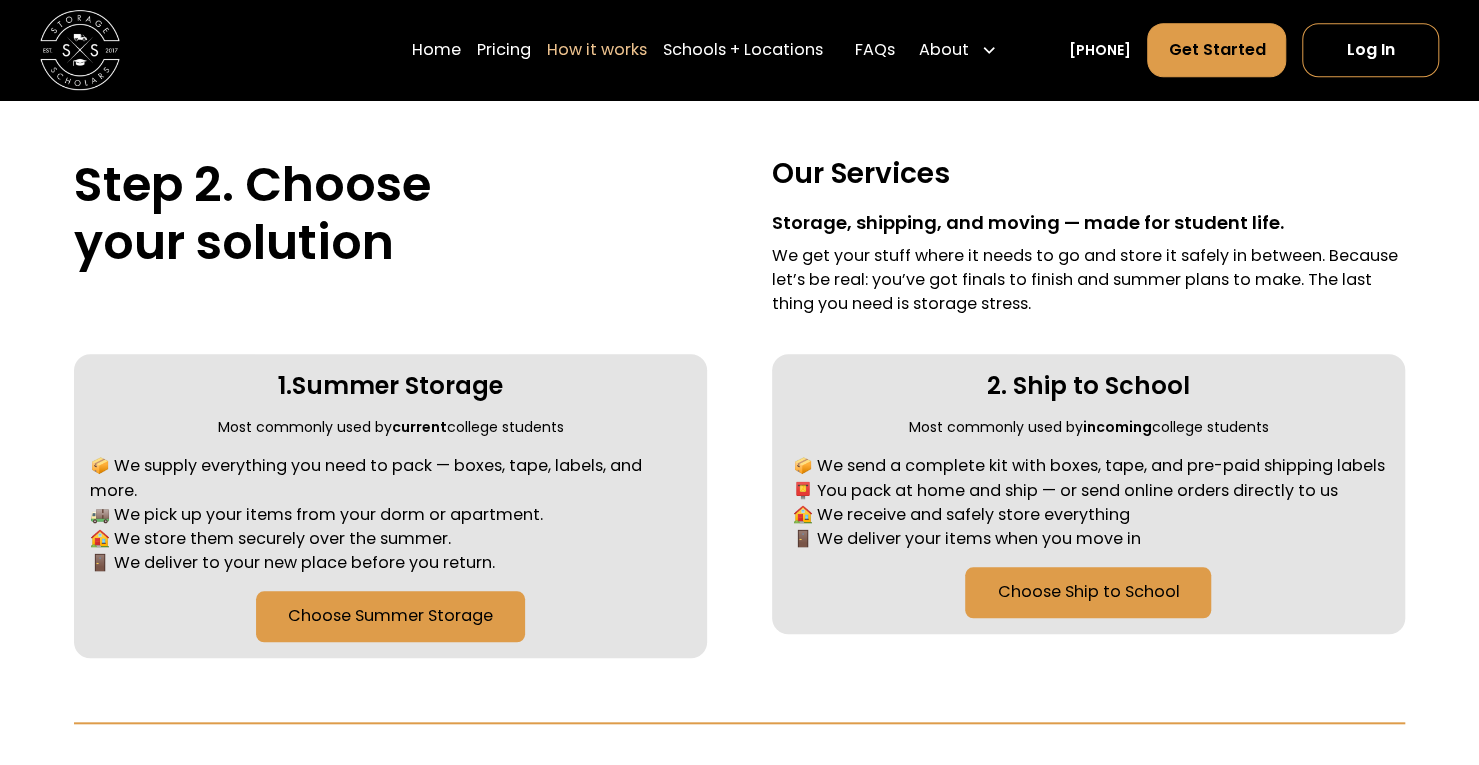 click on "Choose Ship to School" at bounding box center [1088, 592] 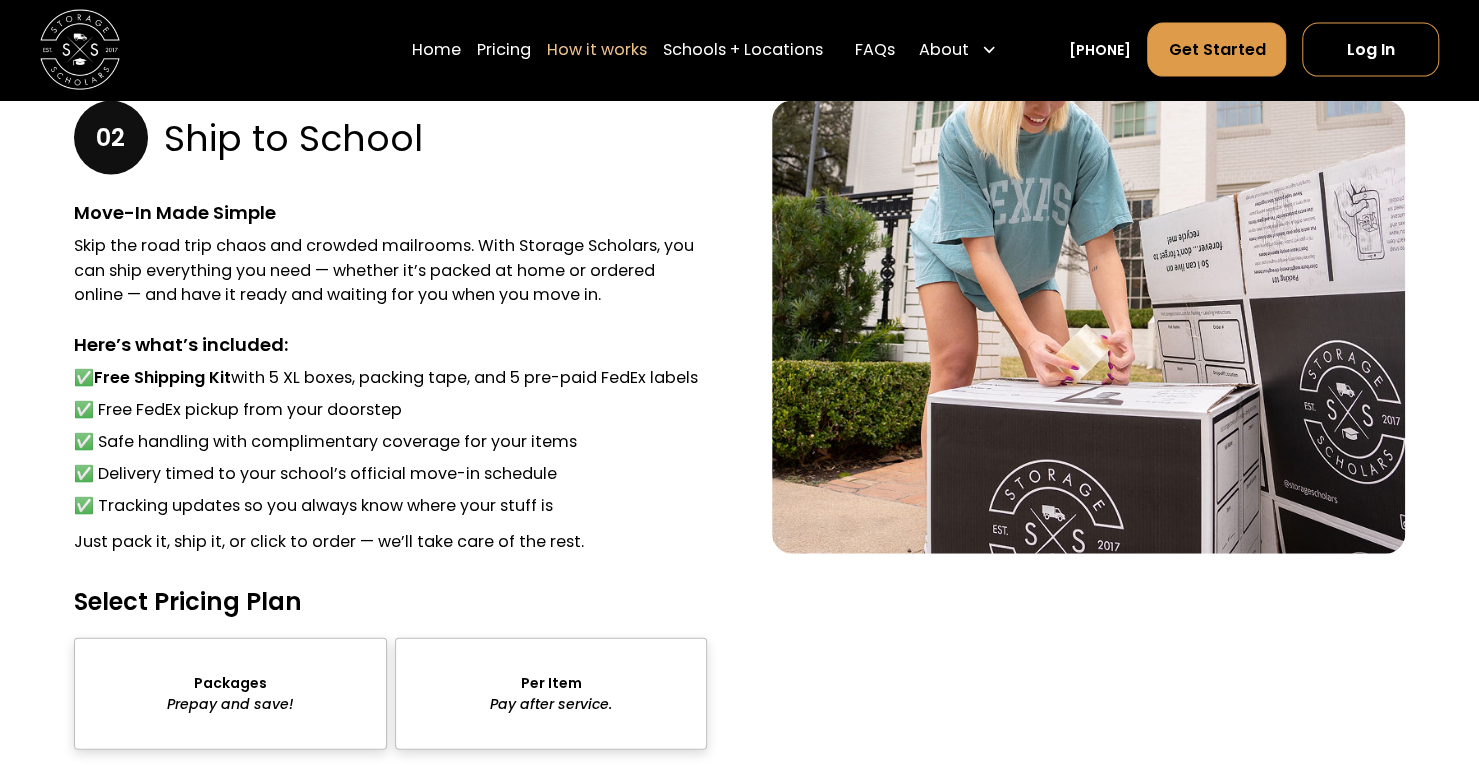 scroll, scrollTop: 2524, scrollLeft: 0, axis: vertical 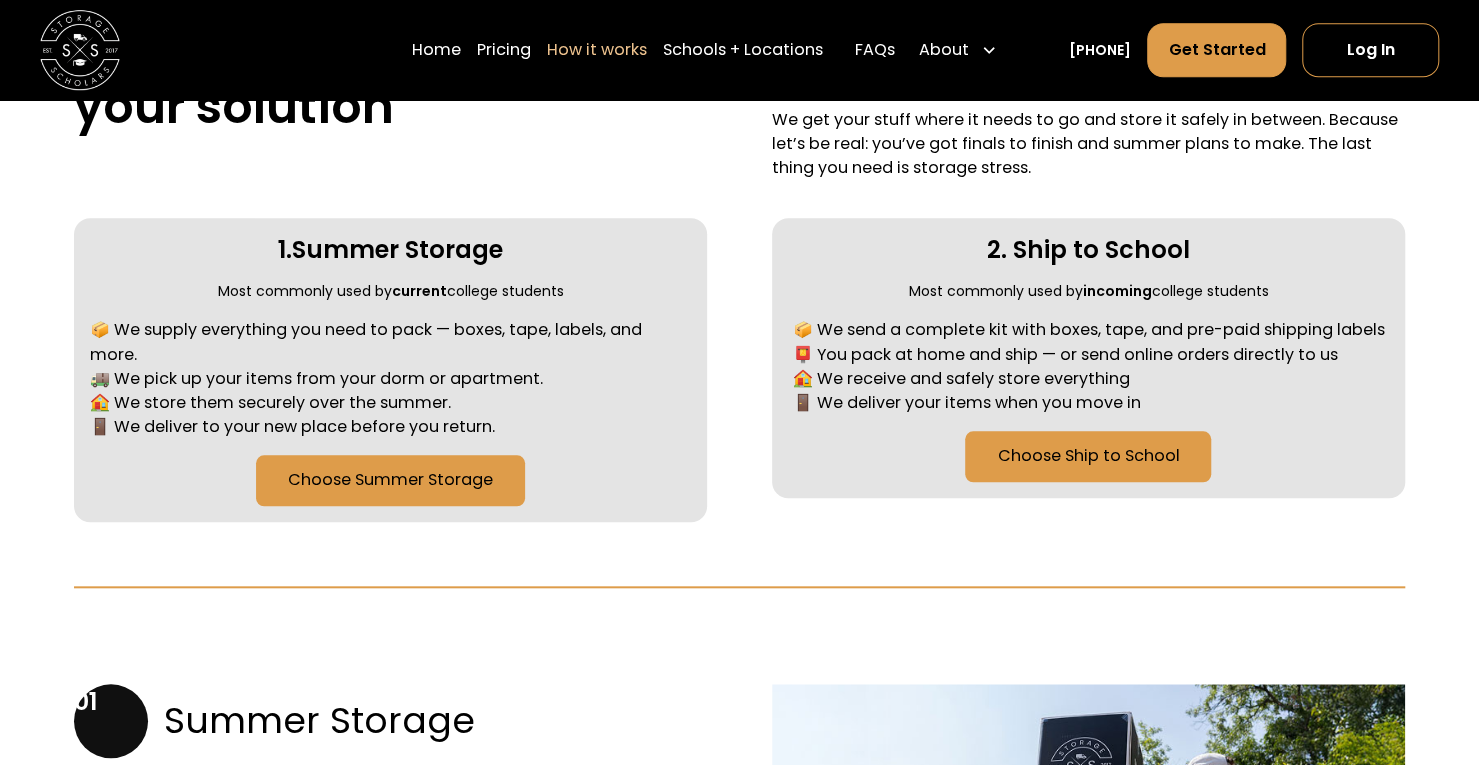click on "Choose Ship to School" at bounding box center [1088, 456] 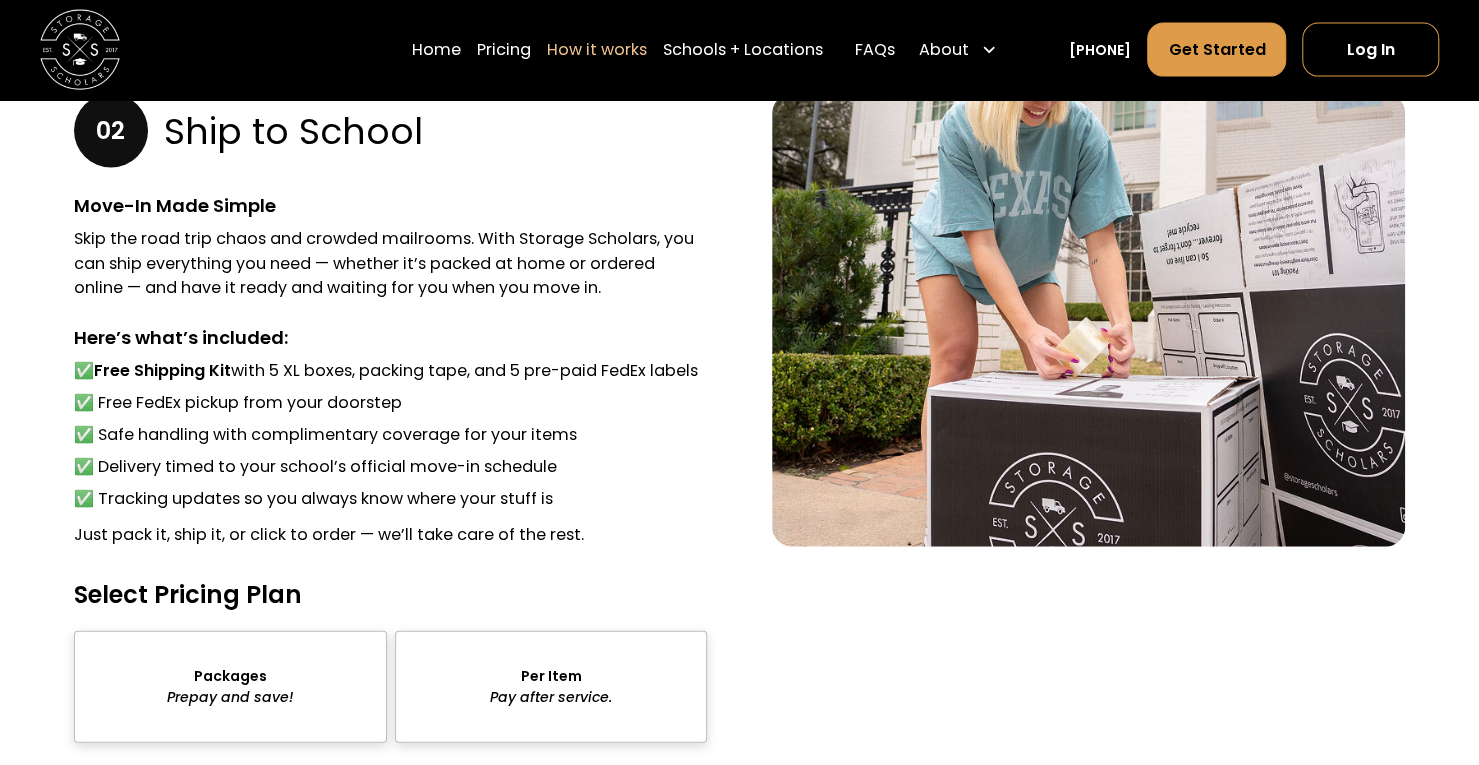 scroll, scrollTop: 2524, scrollLeft: 0, axis: vertical 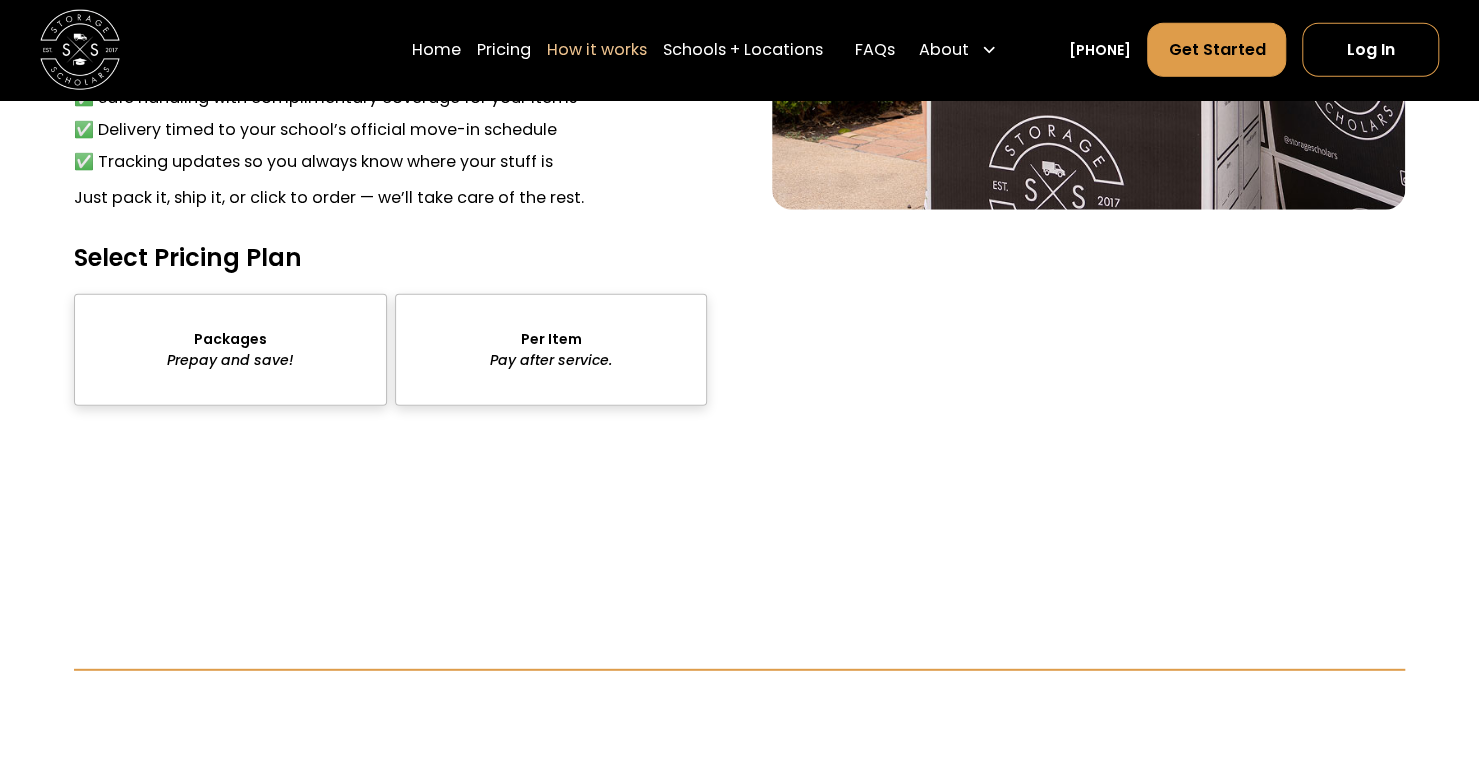 click at bounding box center (551, 350) 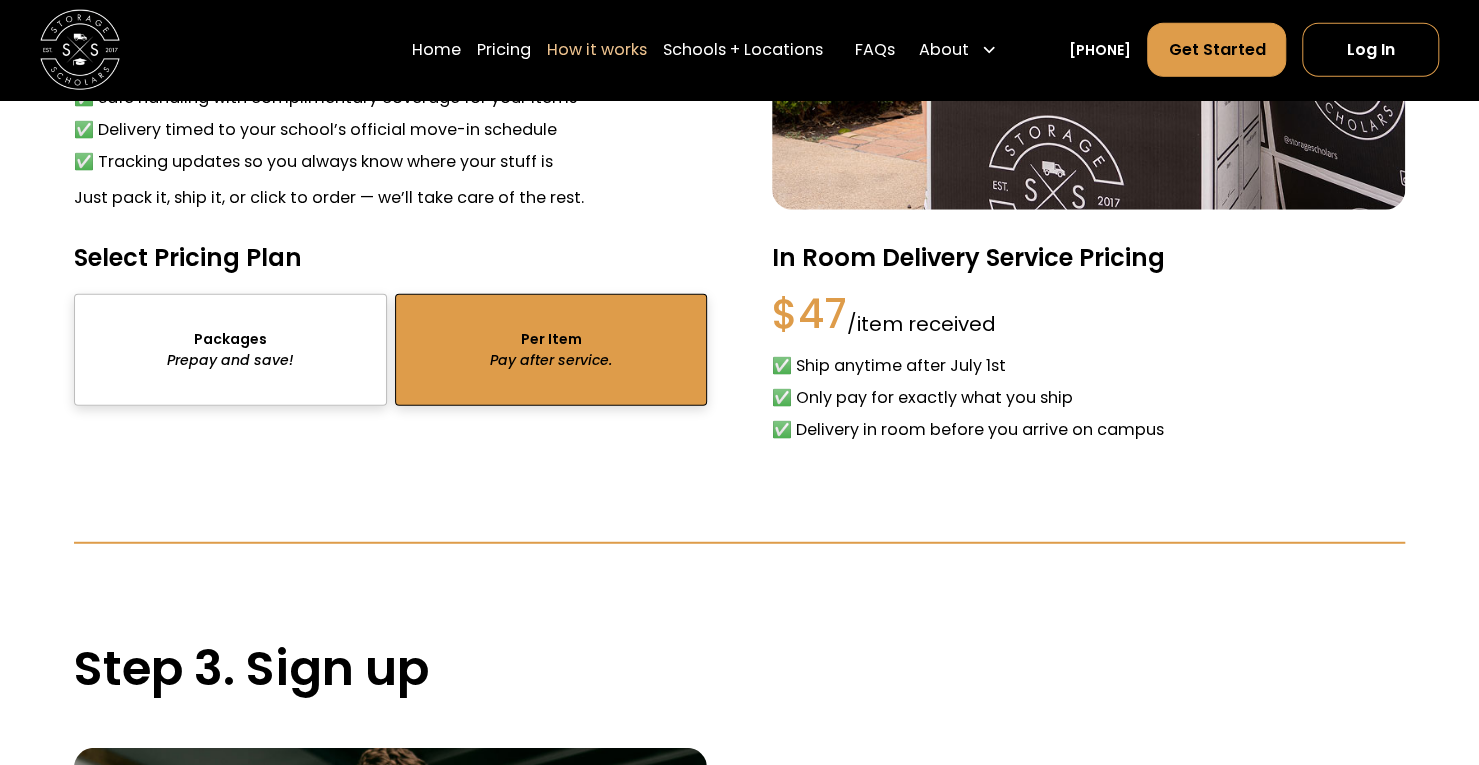click at bounding box center [230, 350] 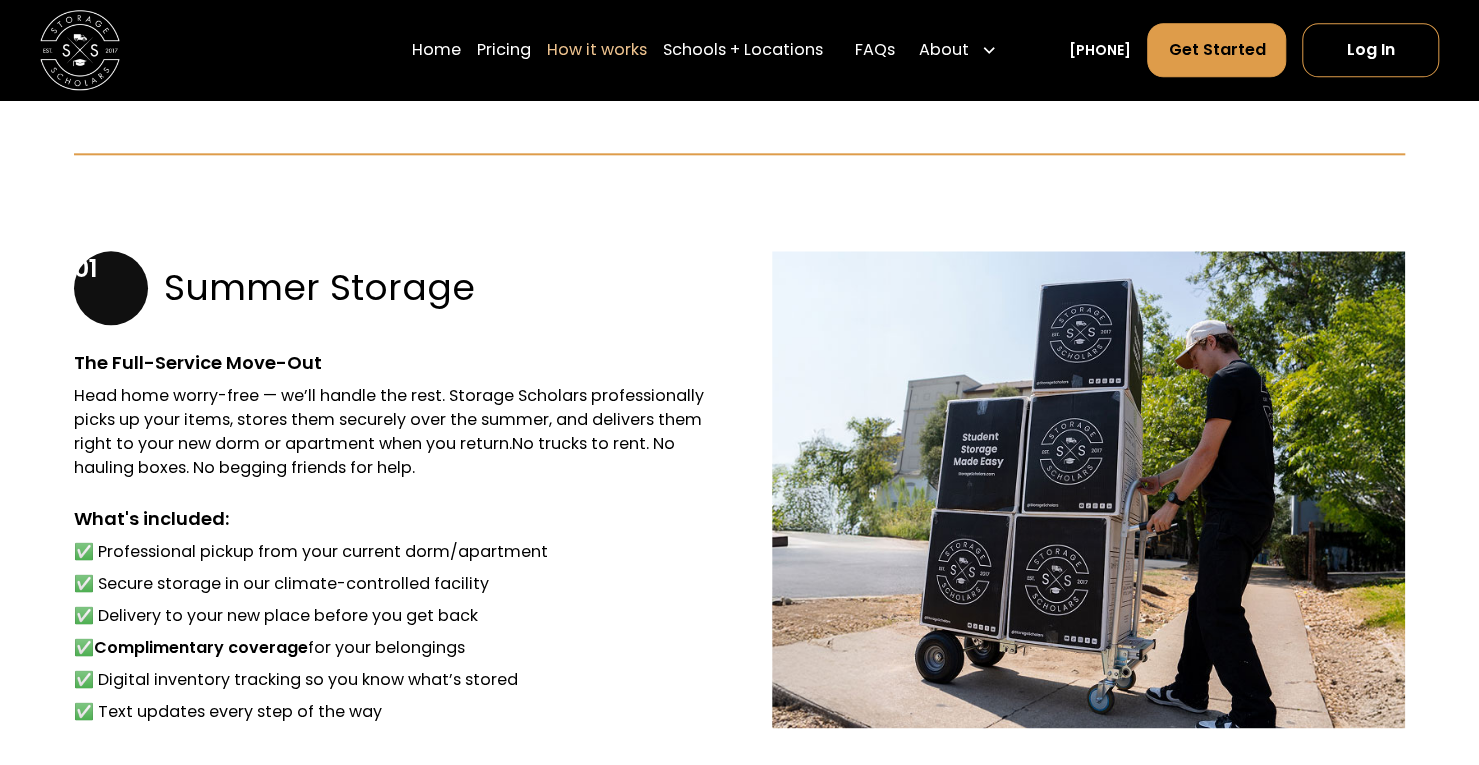 scroll, scrollTop: 0, scrollLeft: 0, axis: both 